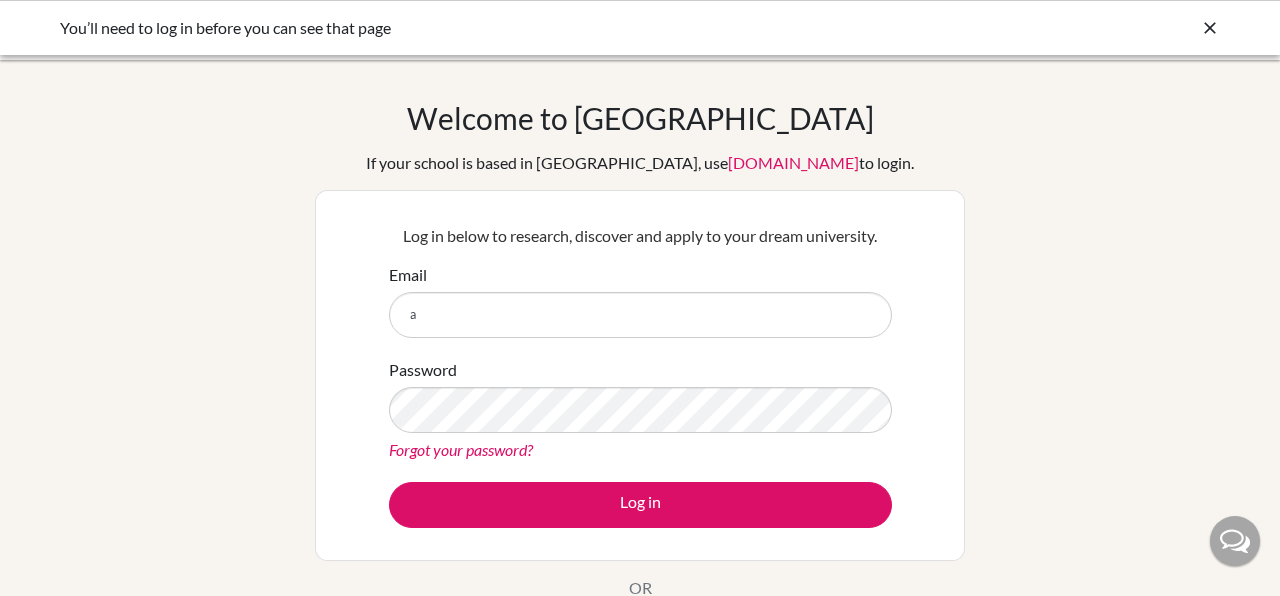 scroll, scrollTop: 0, scrollLeft: 0, axis: both 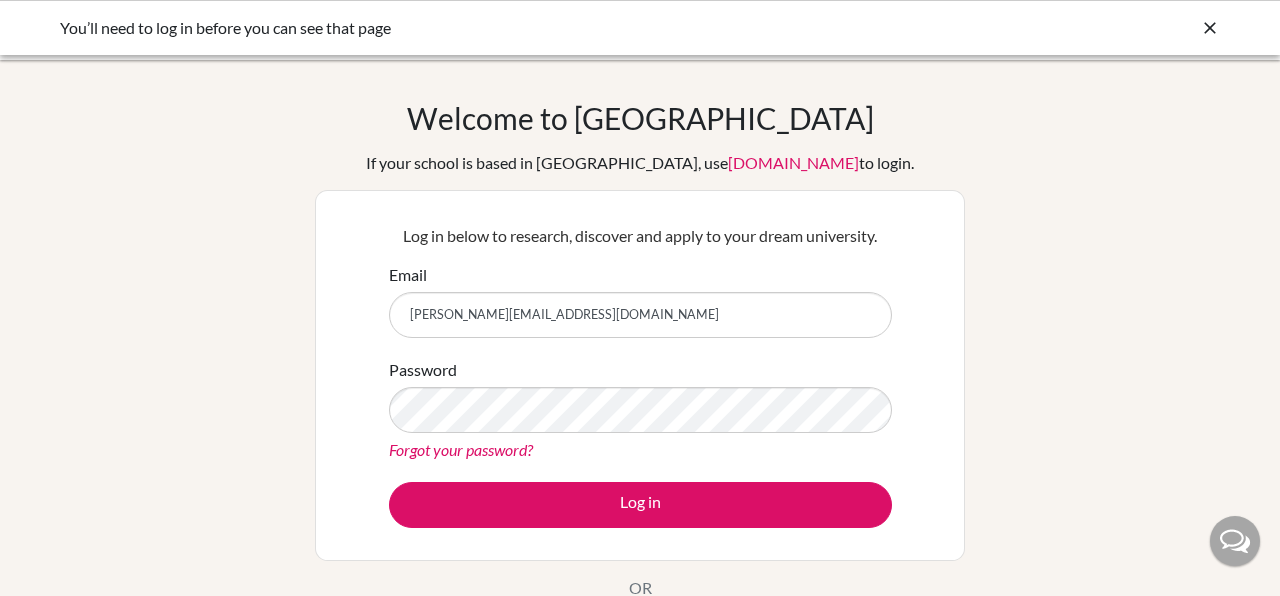 type on "[PERSON_NAME][EMAIL_ADDRESS][DOMAIN_NAME]" 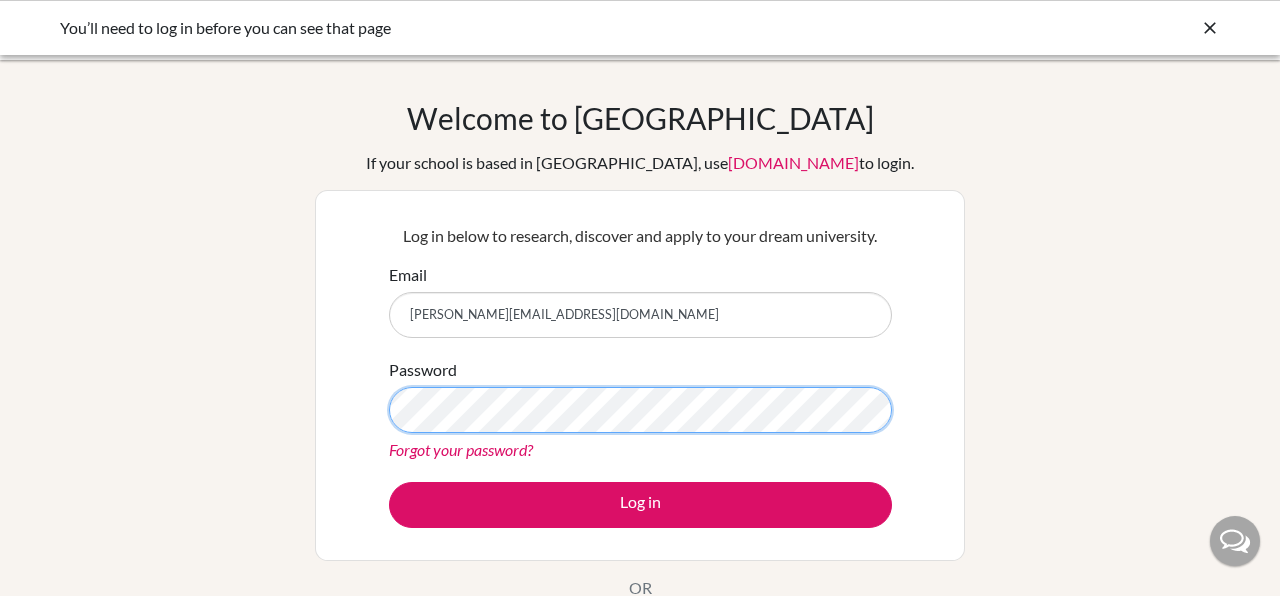 click on "Log in" at bounding box center (640, 505) 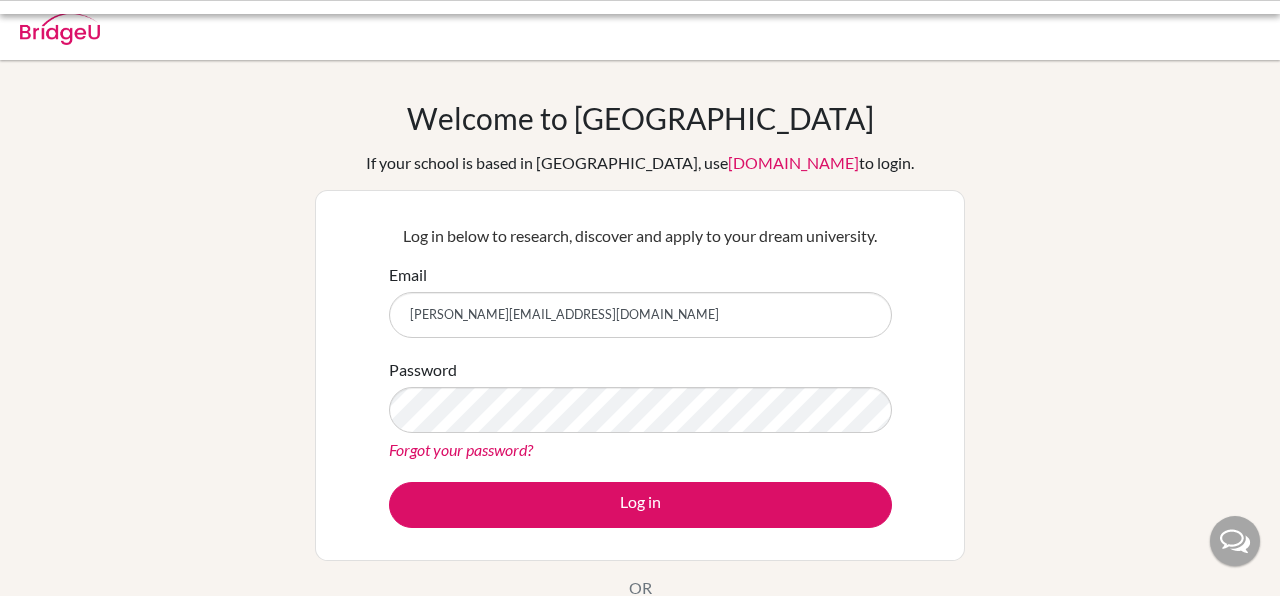 scroll, scrollTop: 0, scrollLeft: 0, axis: both 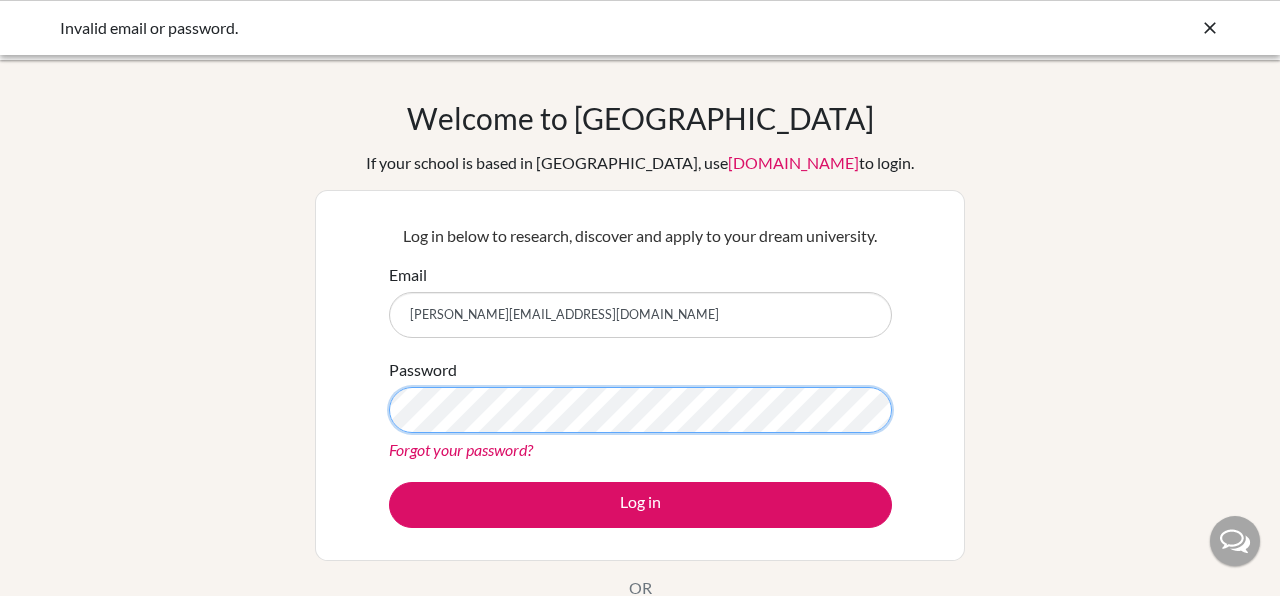 click on "Log in" at bounding box center (640, 505) 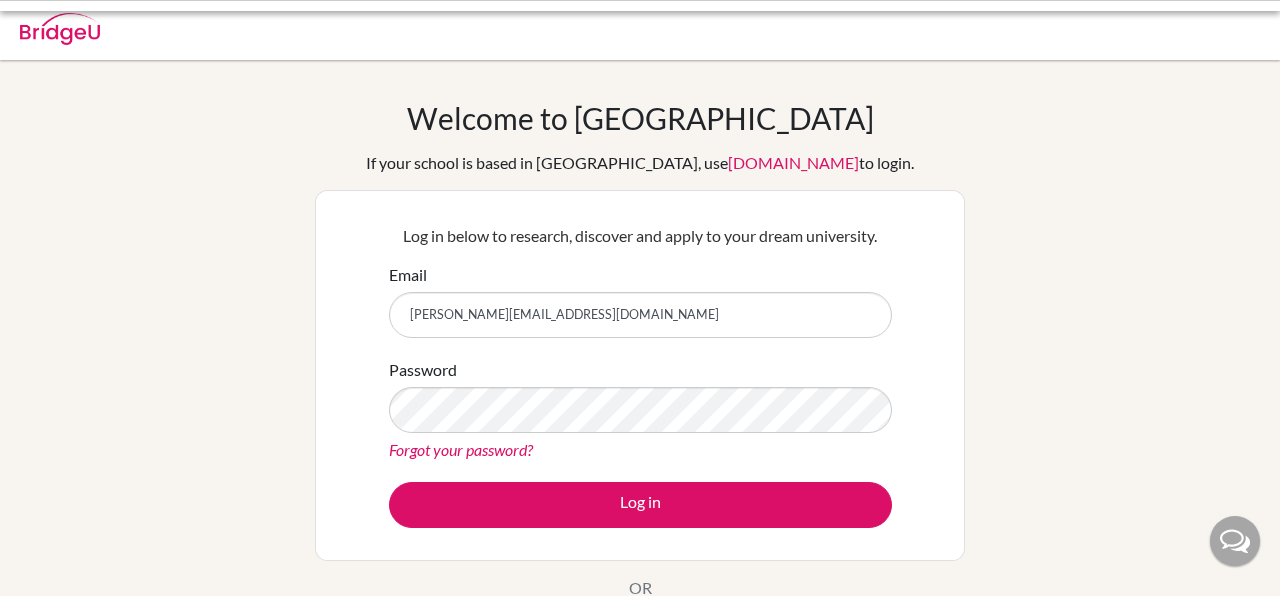 scroll, scrollTop: 0, scrollLeft: 0, axis: both 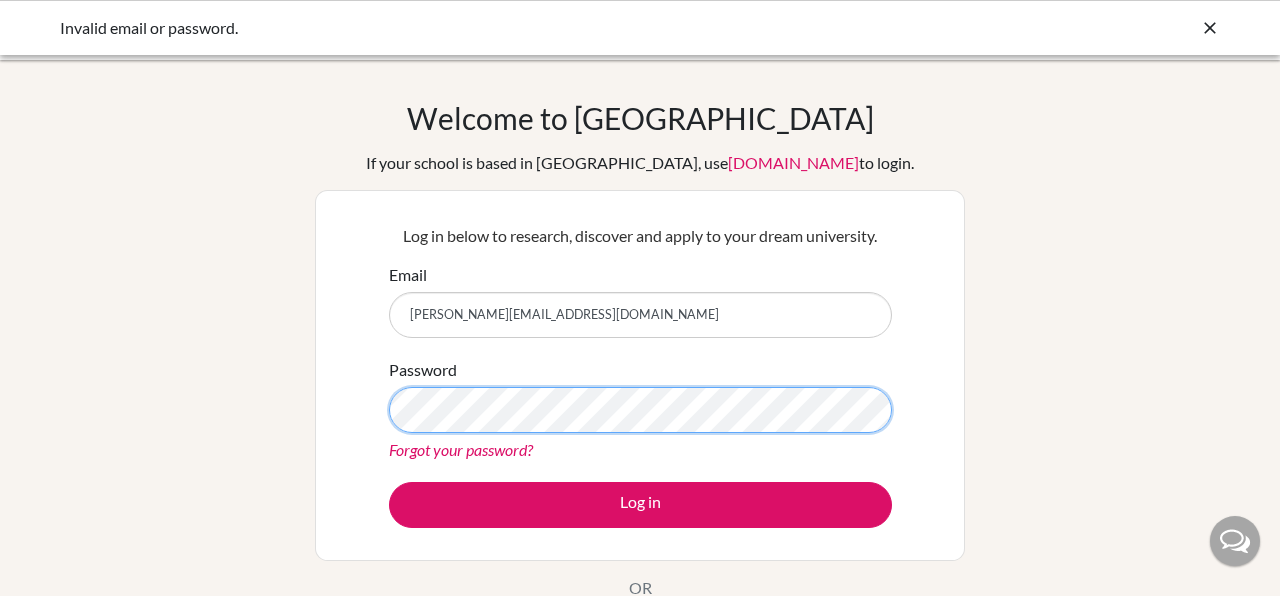click on "Log in" at bounding box center (640, 505) 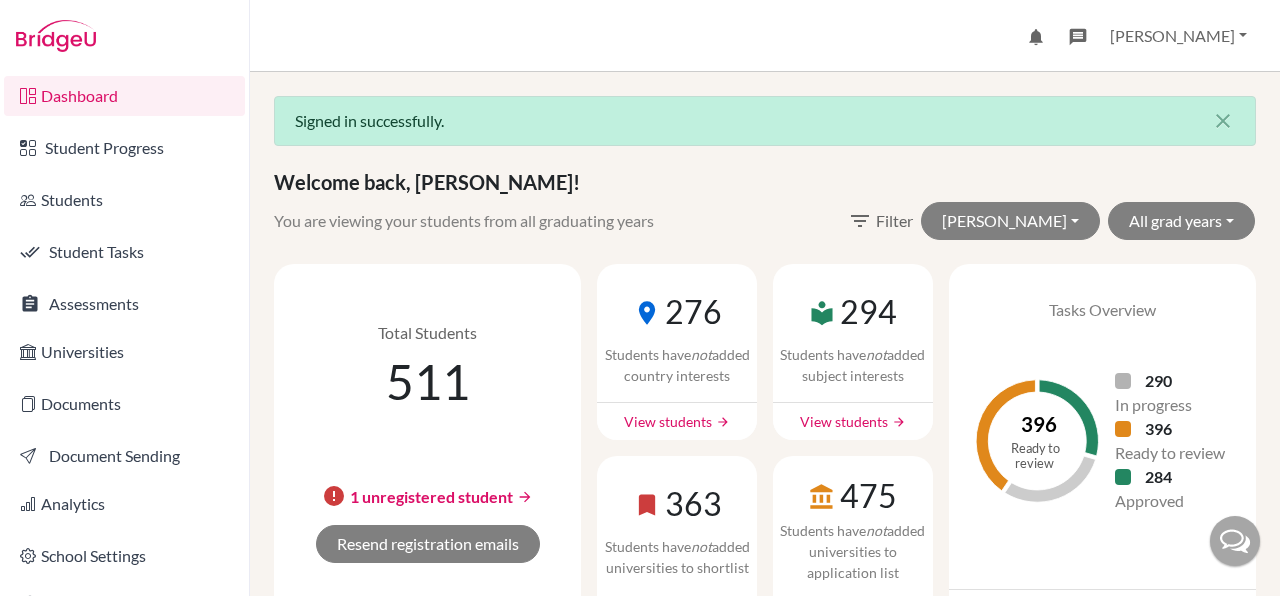 scroll, scrollTop: 0, scrollLeft: 0, axis: both 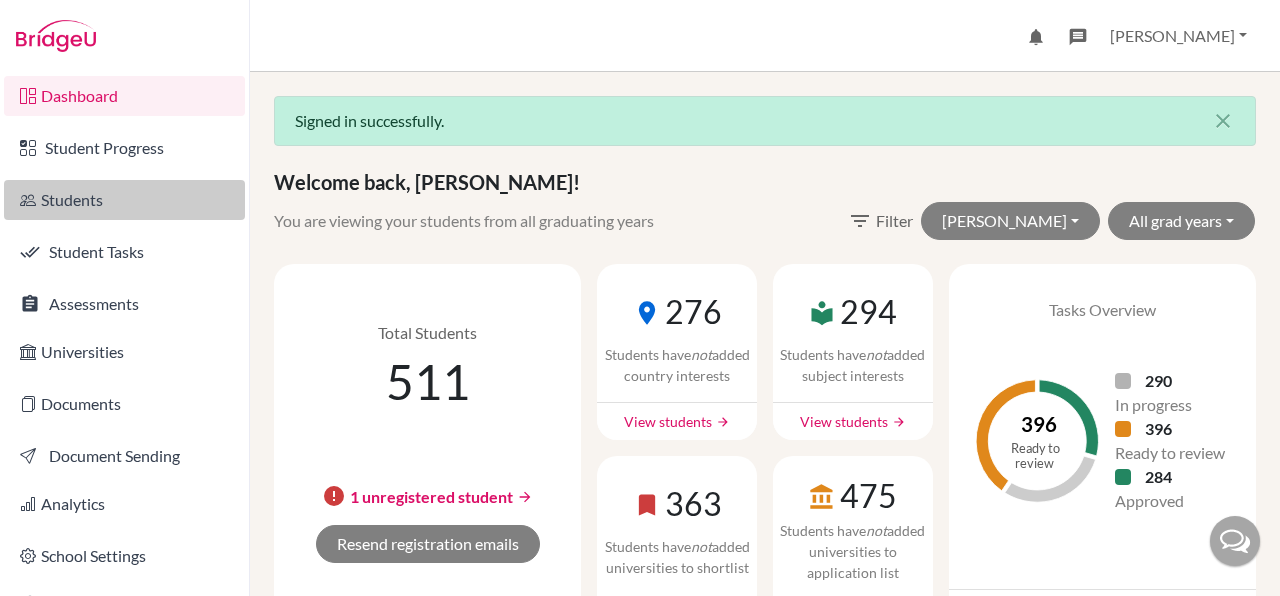 click on "Students" at bounding box center (124, 200) 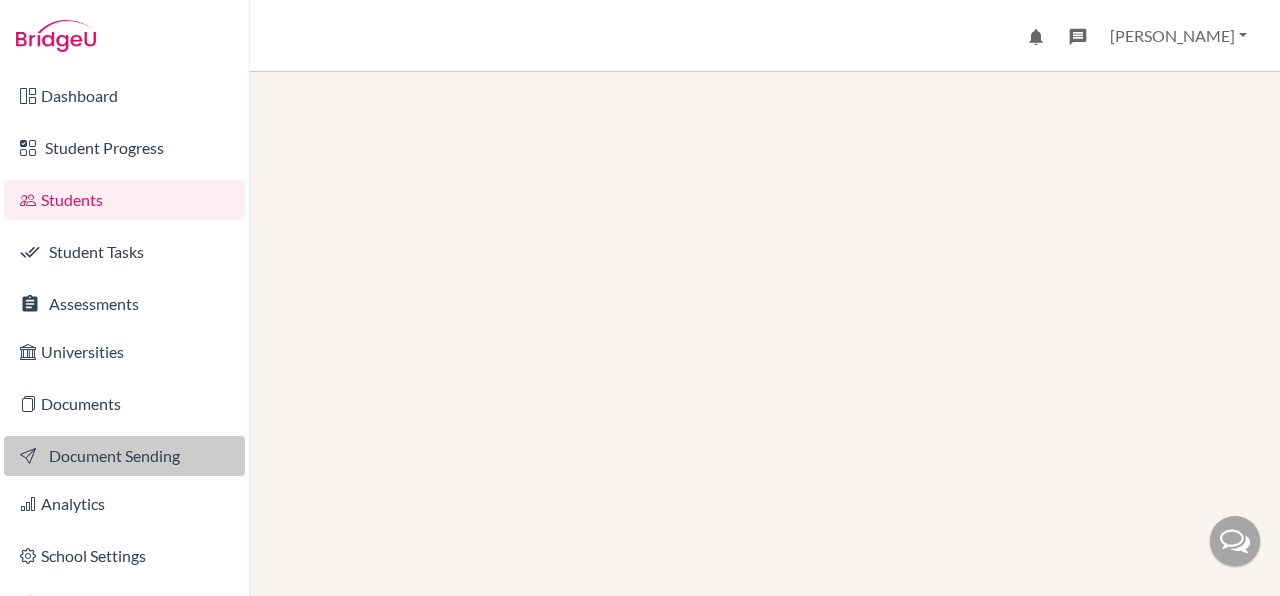 scroll, scrollTop: 0, scrollLeft: 0, axis: both 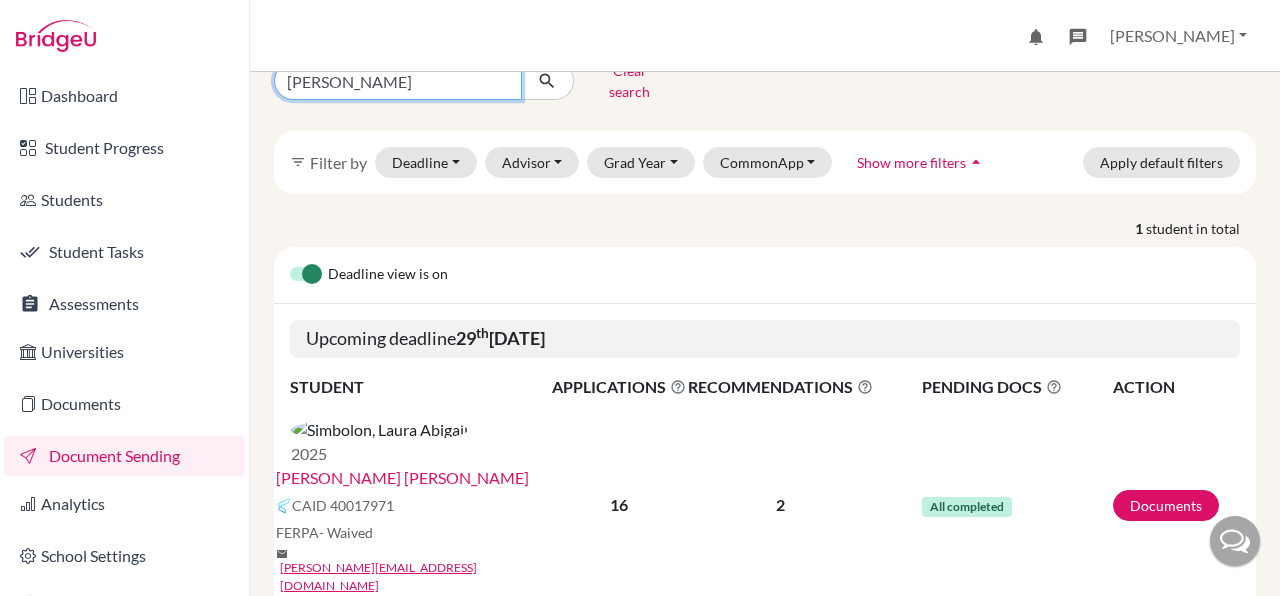 click on "laura" at bounding box center [398, 81] 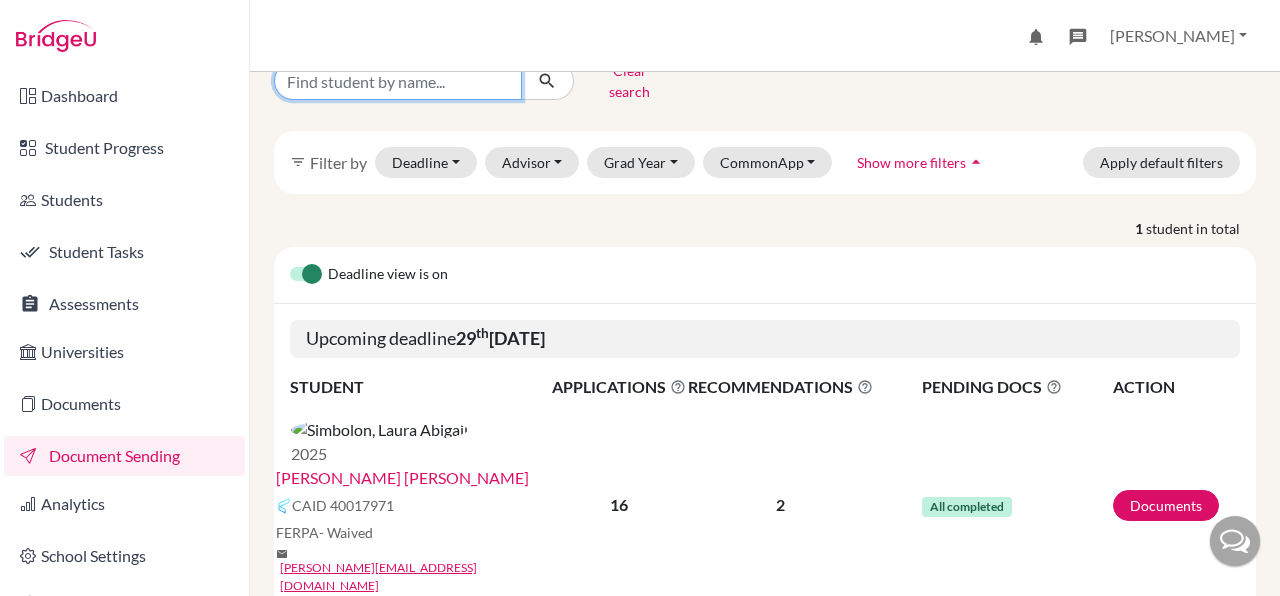 scroll, scrollTop: 33, scrollLeft: 0, axis: vertical 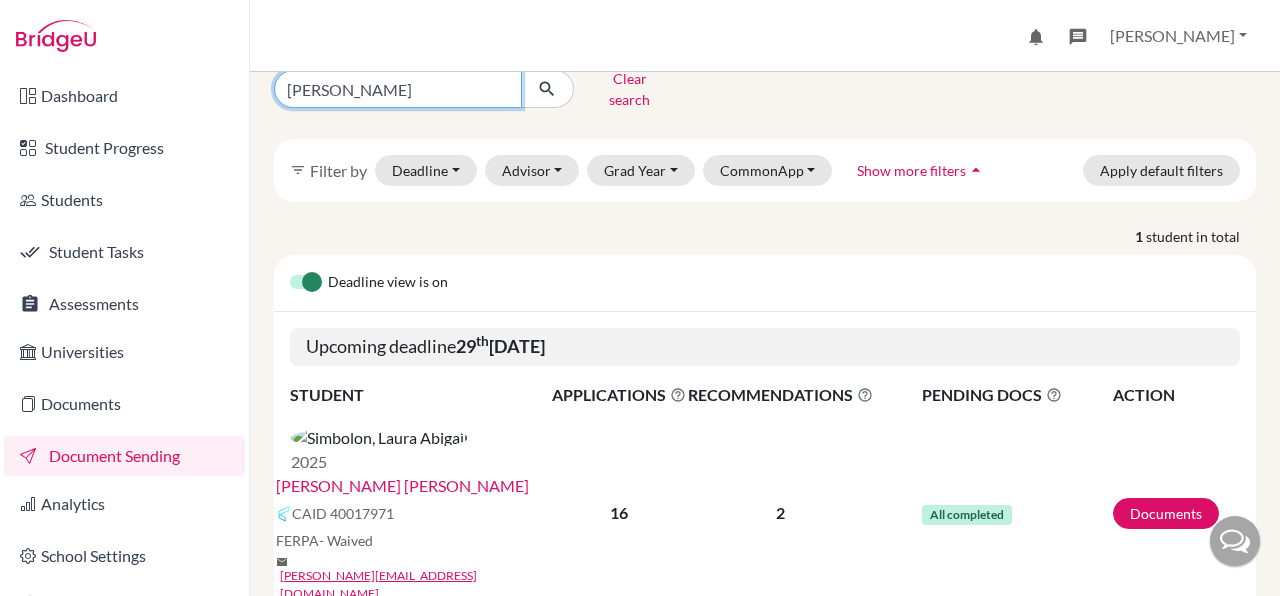 type on "donna" 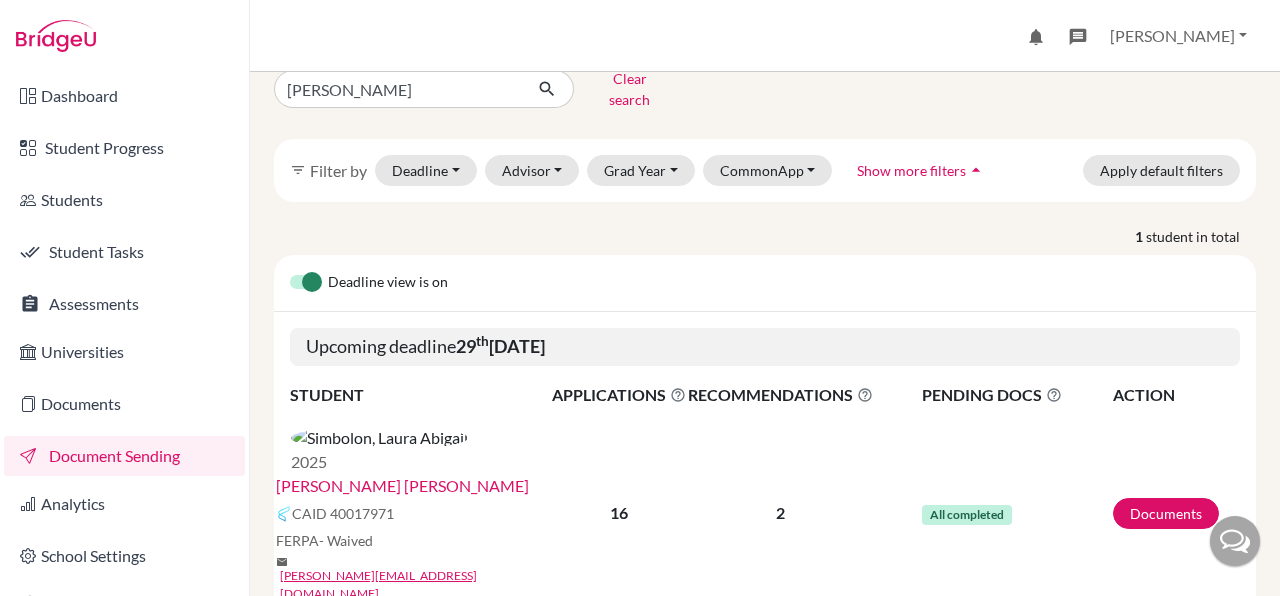 scroll, scrollTop: 0, scrollLeft: 0, axis: both 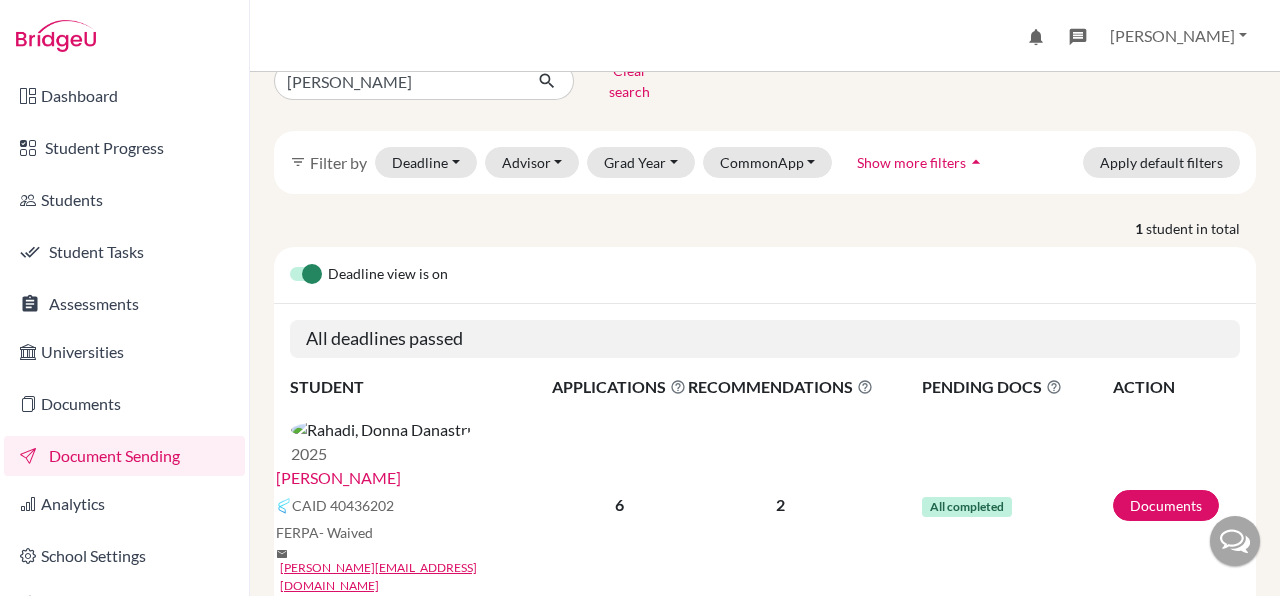 click on "[PERSON_NAME]" at bounding box center [338, 478] 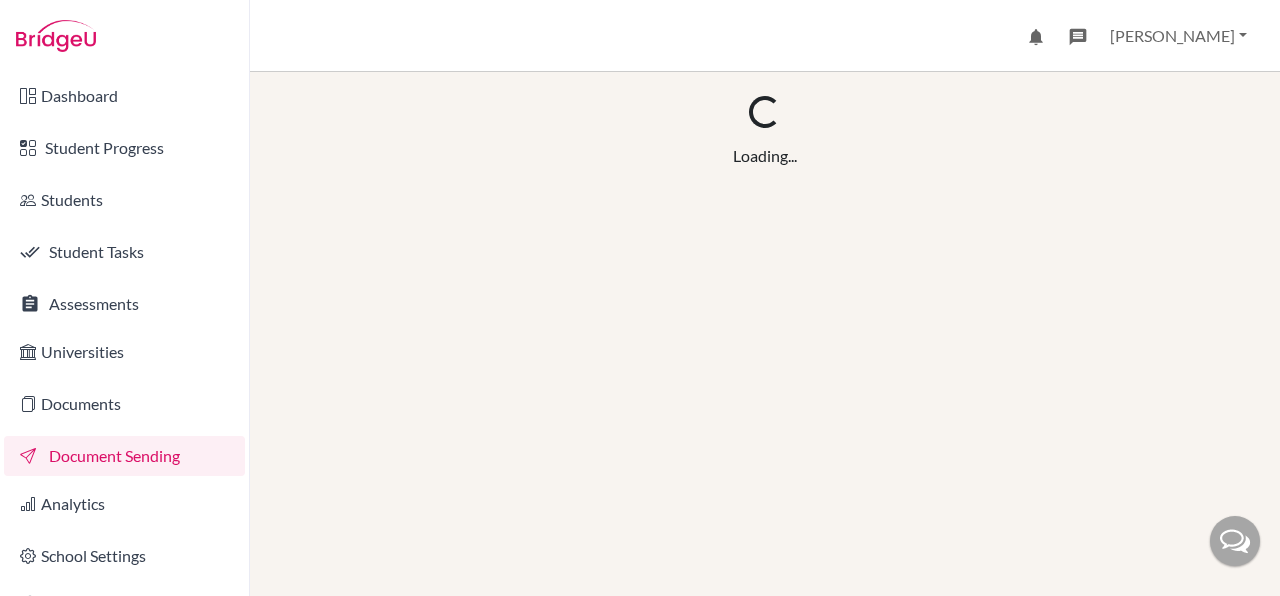 scroll, scrollTop: 0, scrollLeft: 0, axis: both 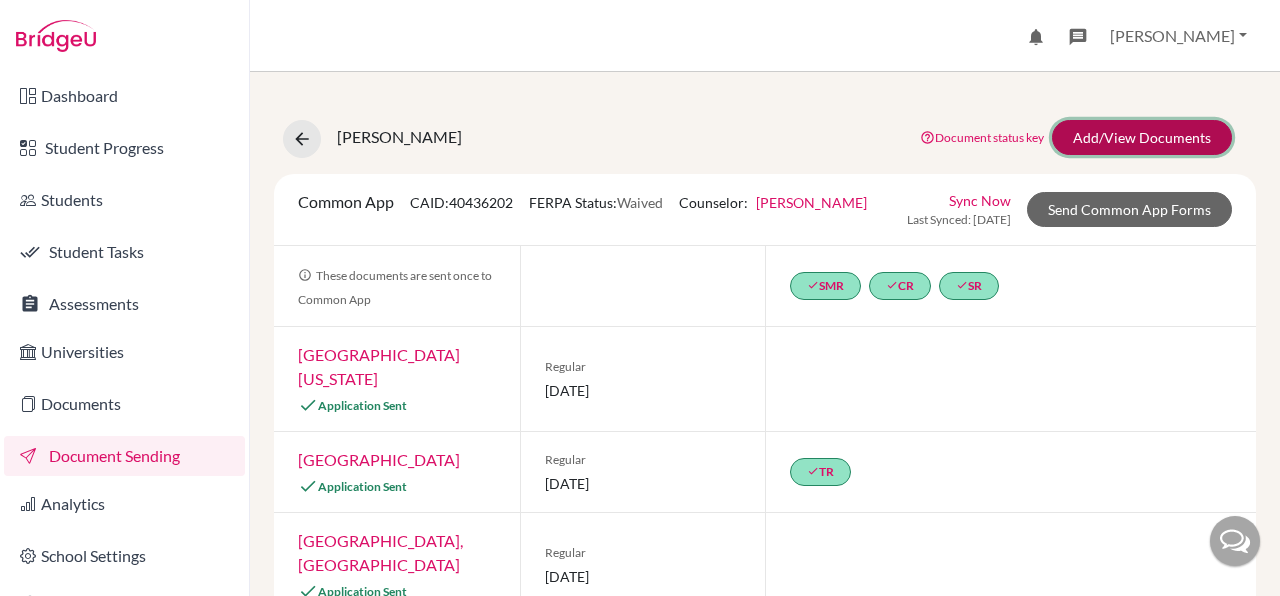 click on "Add/View Documents" at bounding box center [1142, 137] 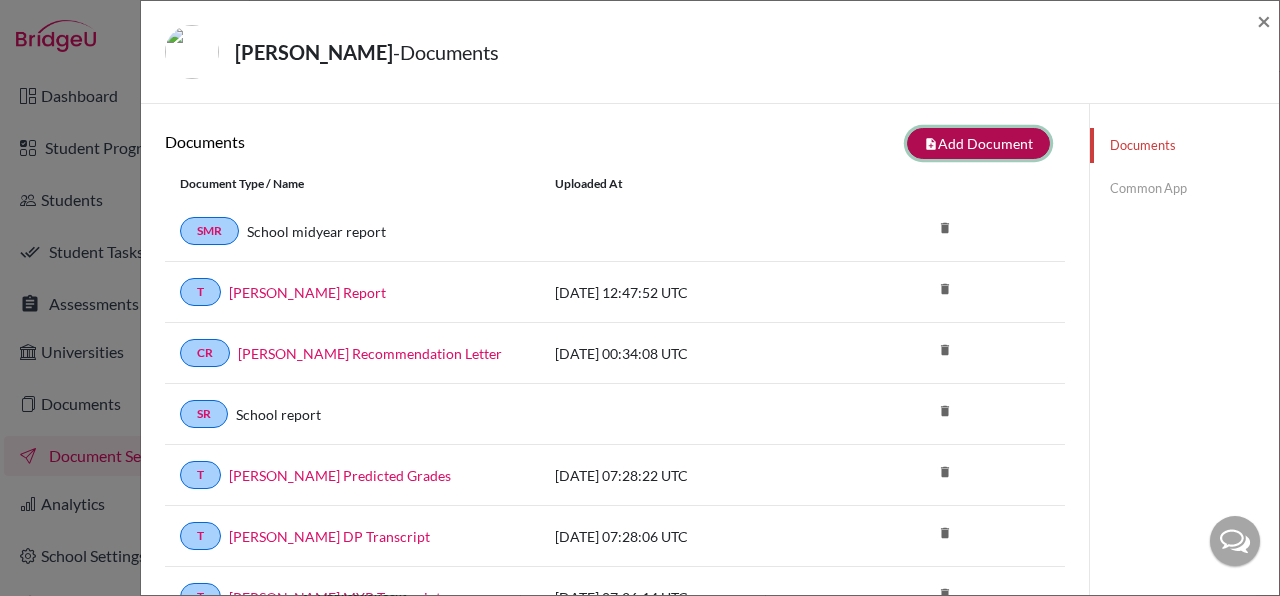 click on "note_add  Add Document" at bounding box center (978, 143) 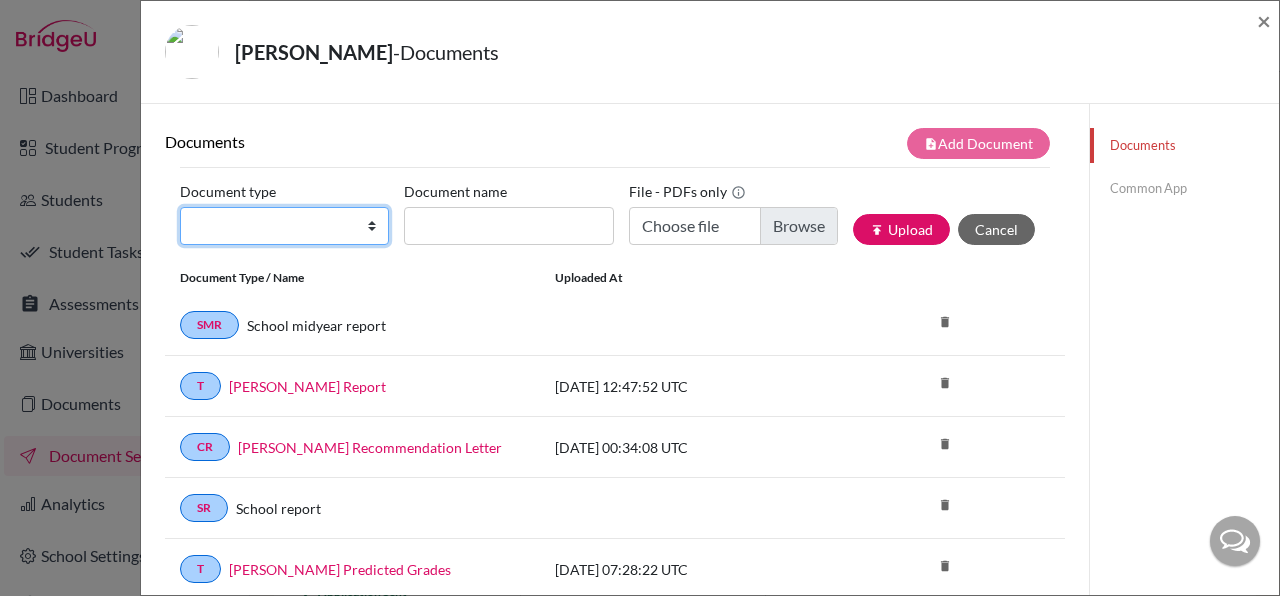 click on "Change explanation for Common App reports Counselor recommendation International official results School profile School report Teacher recommendation Transcript Transcript Courses Other" at bounding box center [284, 226] 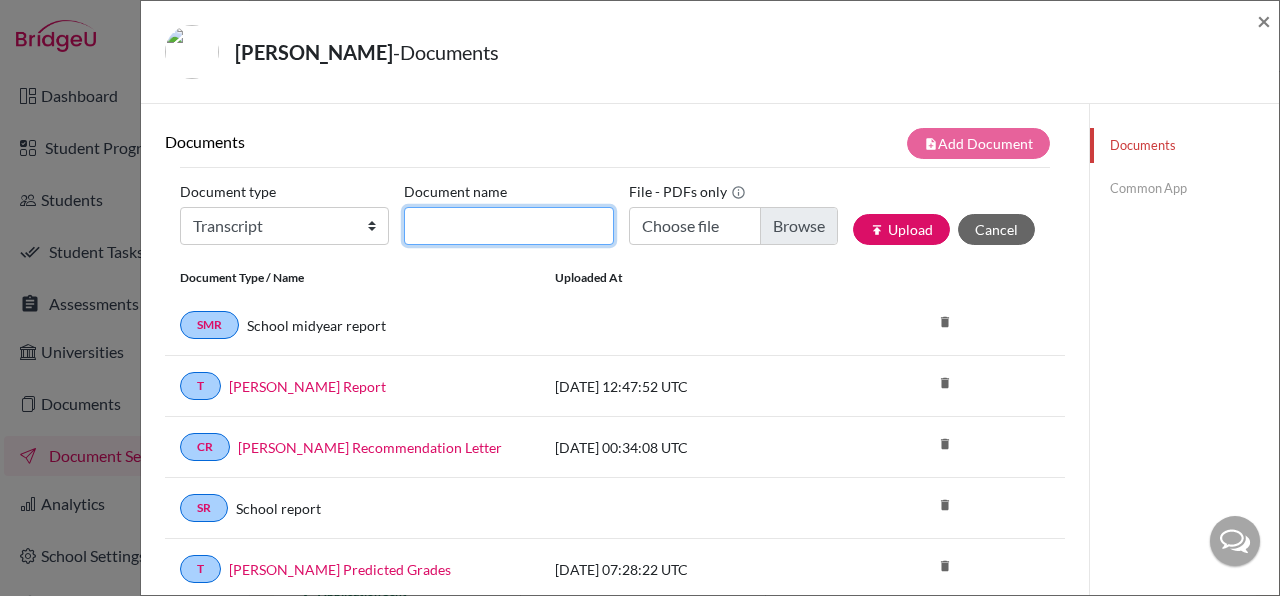 click on "Document name" 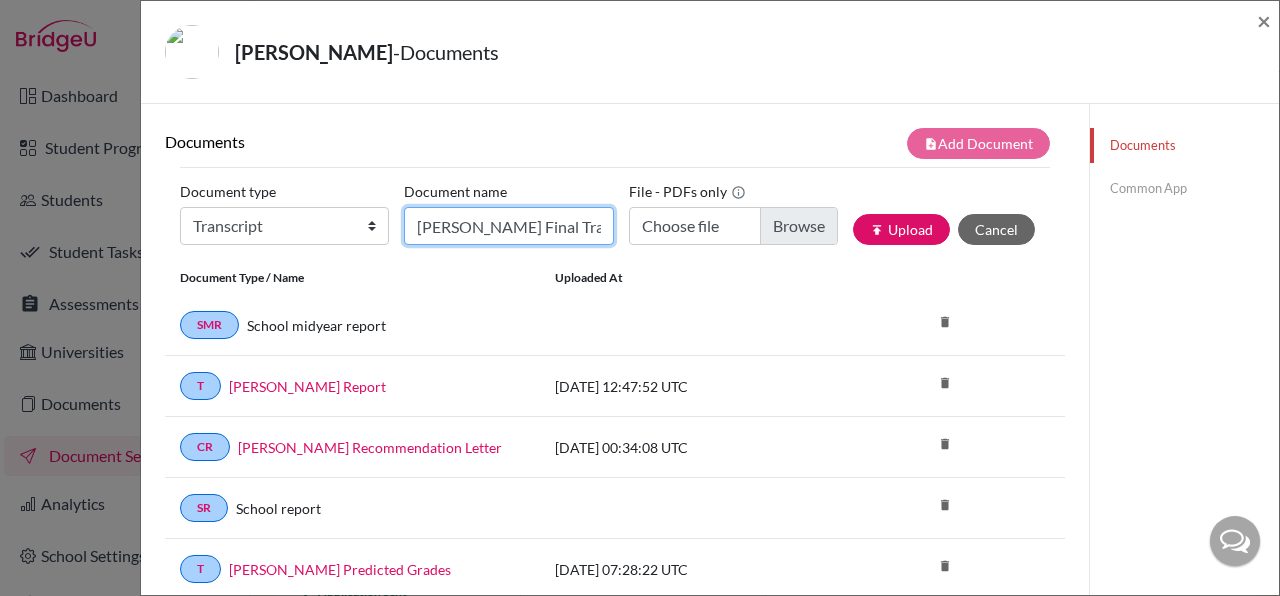 type on "[PERSON_NAME] Final Transcript" 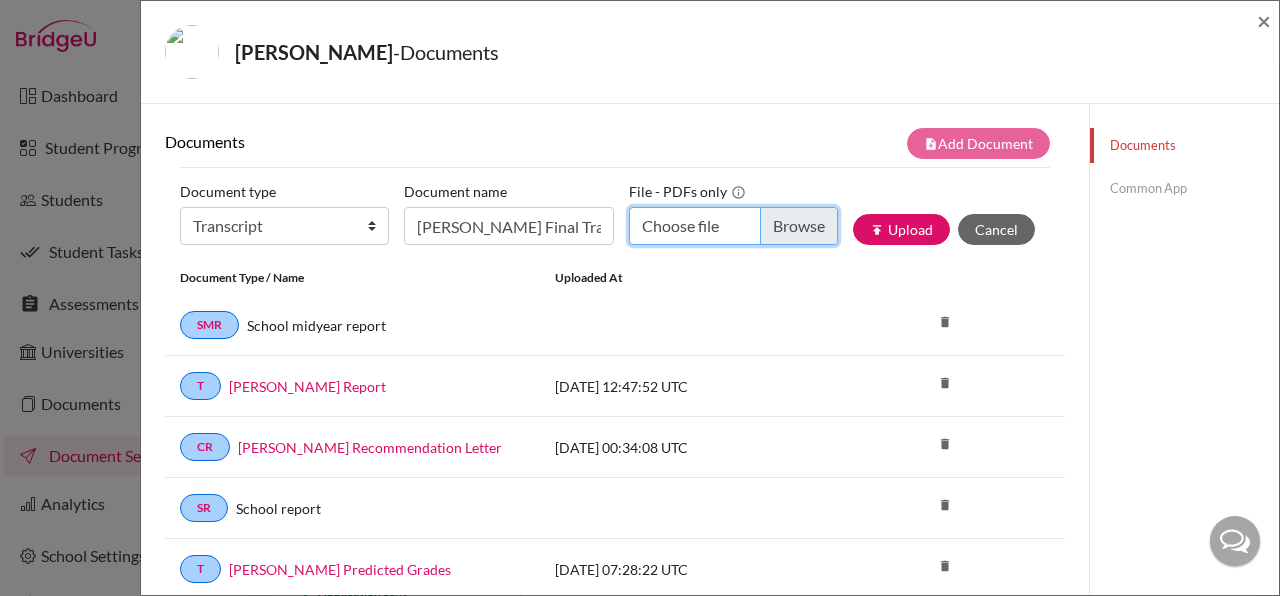 click on "Choose file" at bounding box center [733, 226] 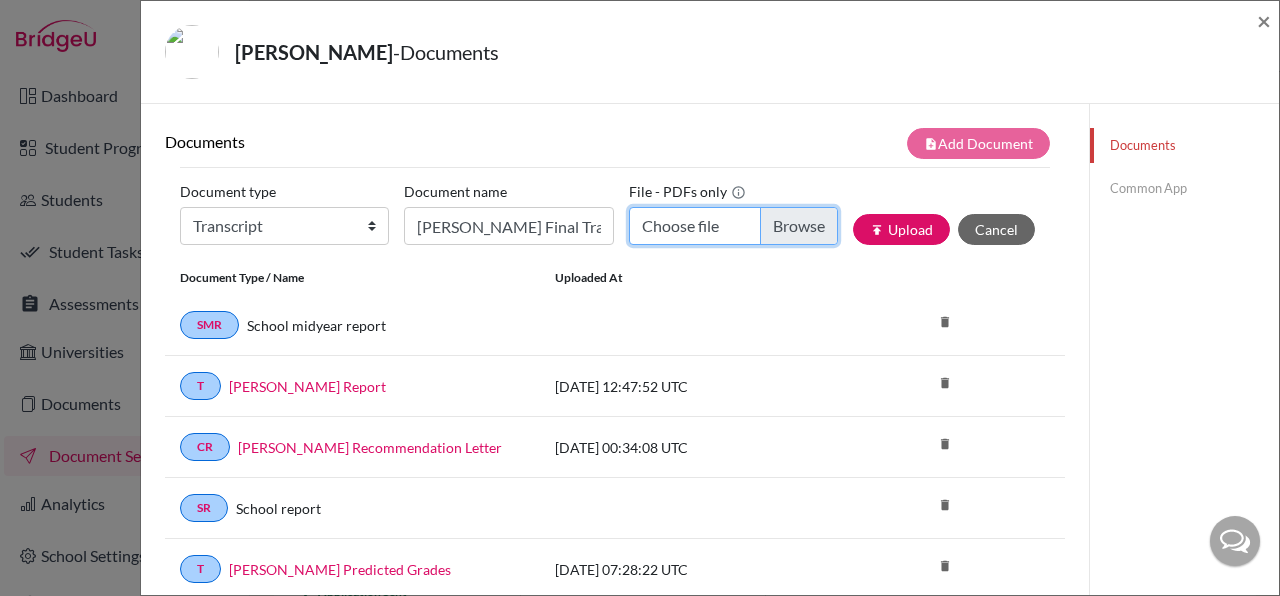 type on "C:\fakepath\[PERSON_NAME] - DP Transcript of Records Grade 11 & 12 (1).pdf" 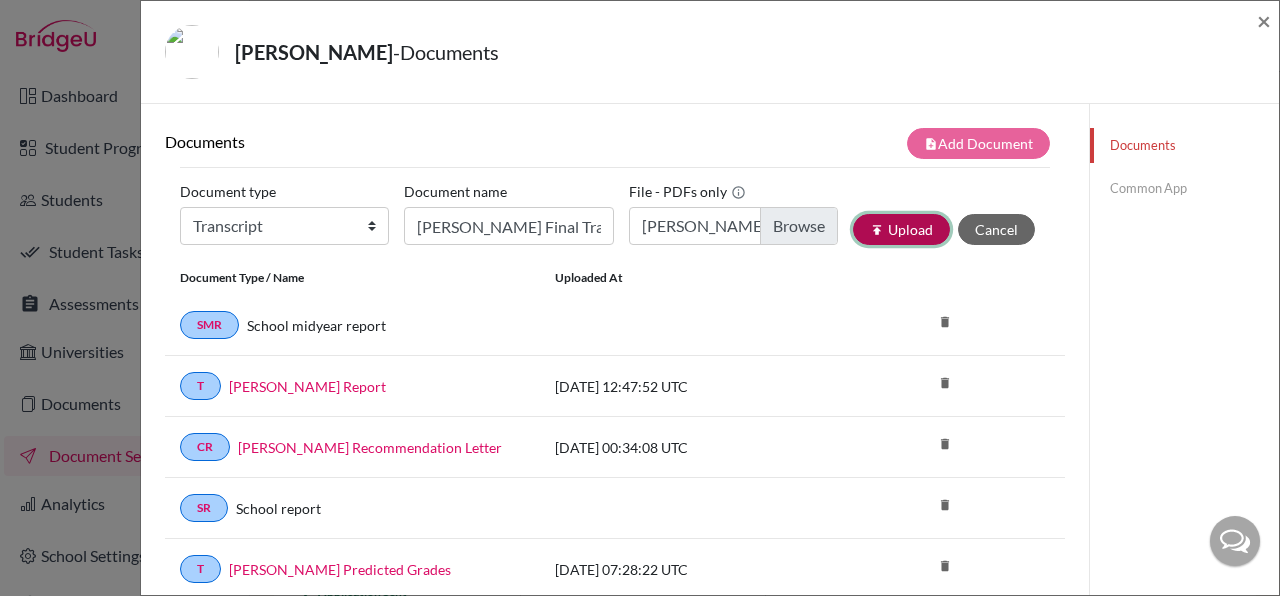 click on "publish" at bounding box center [877, 230] 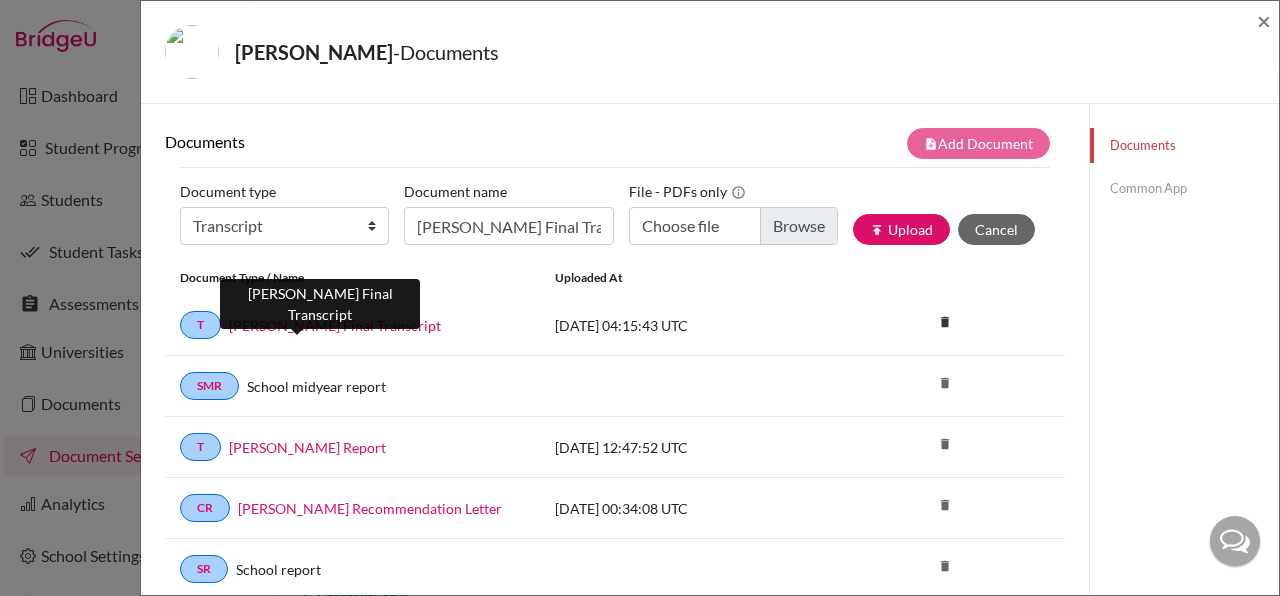 click on "[PERSON_NAME] Final Transcript" at bounding box center [335, 325] 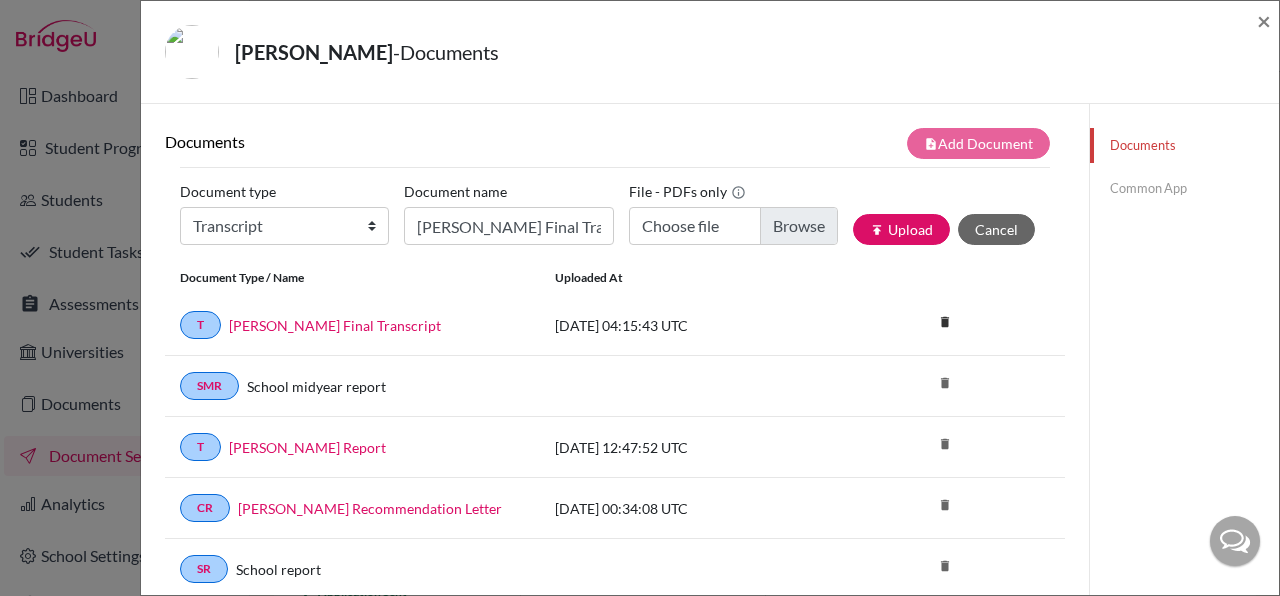 click on "Common App" 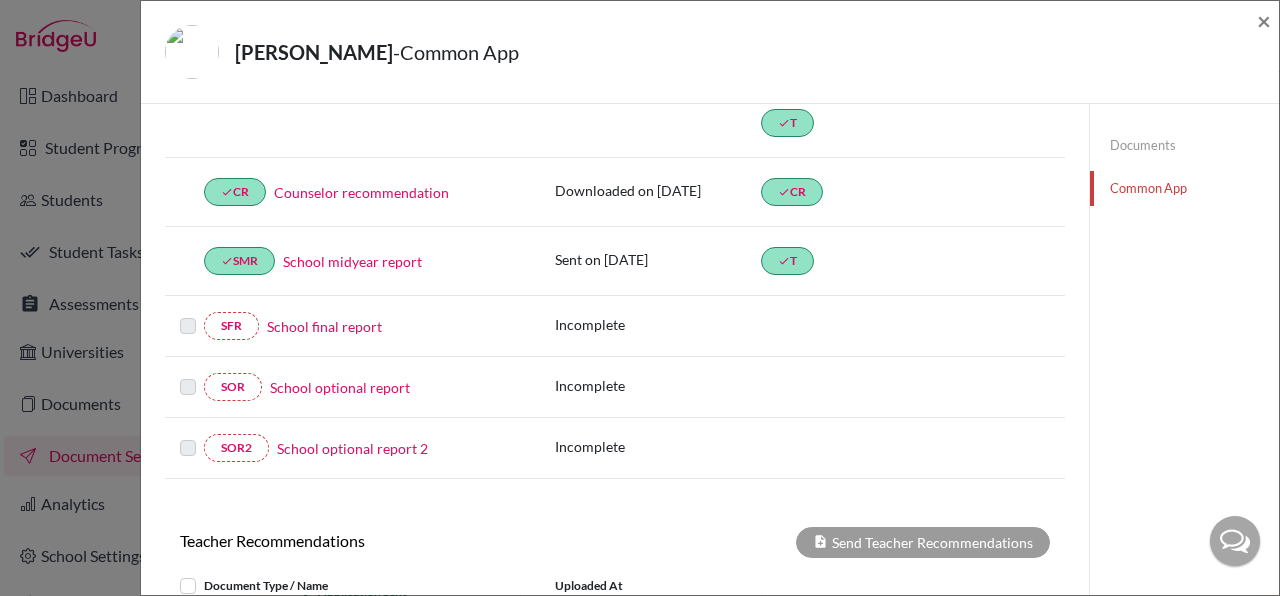 scroll, scrollTop: 330, scrollLeft: 0, axis: vertical 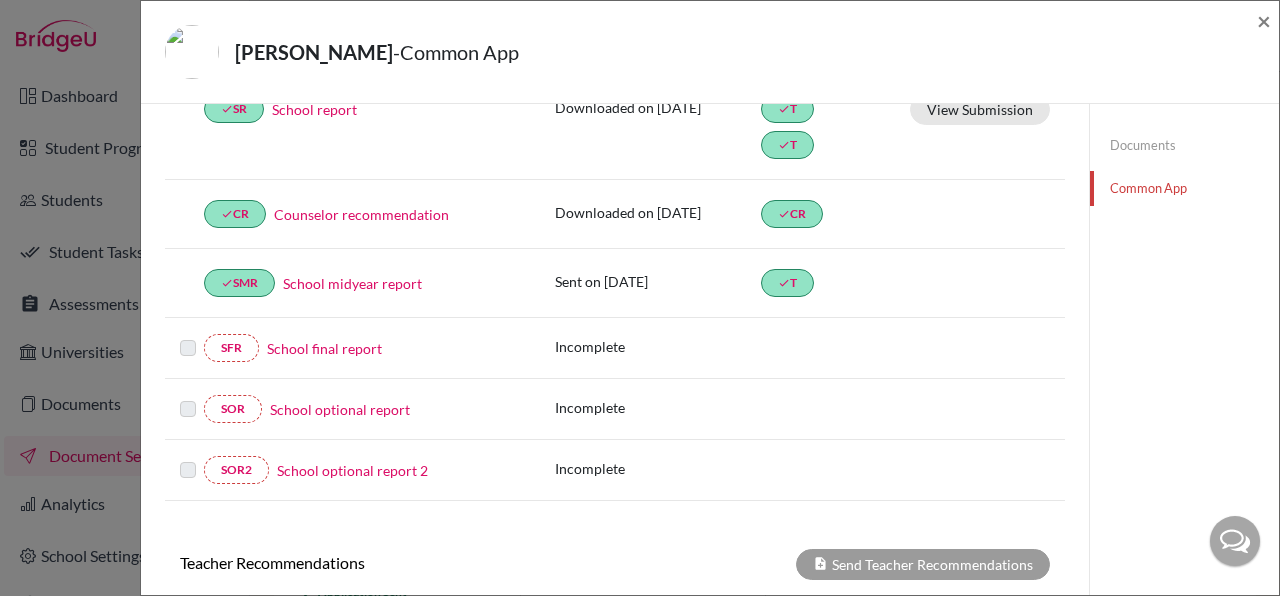 click on "School final report" at bounding box center [324, 348] 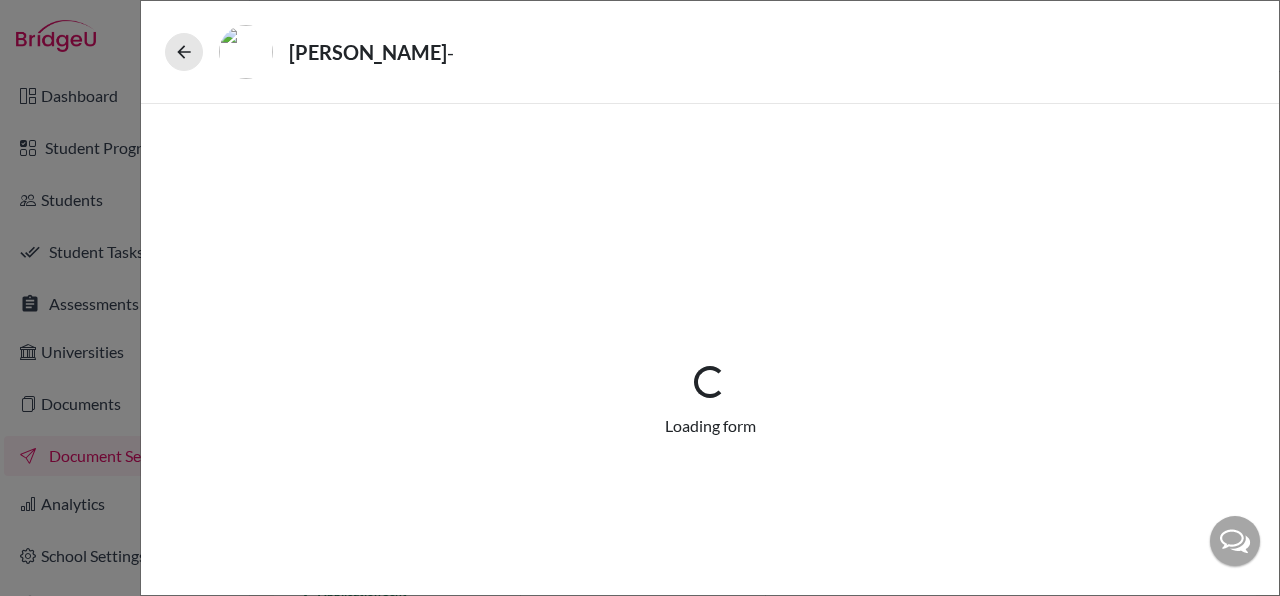 select on "5" 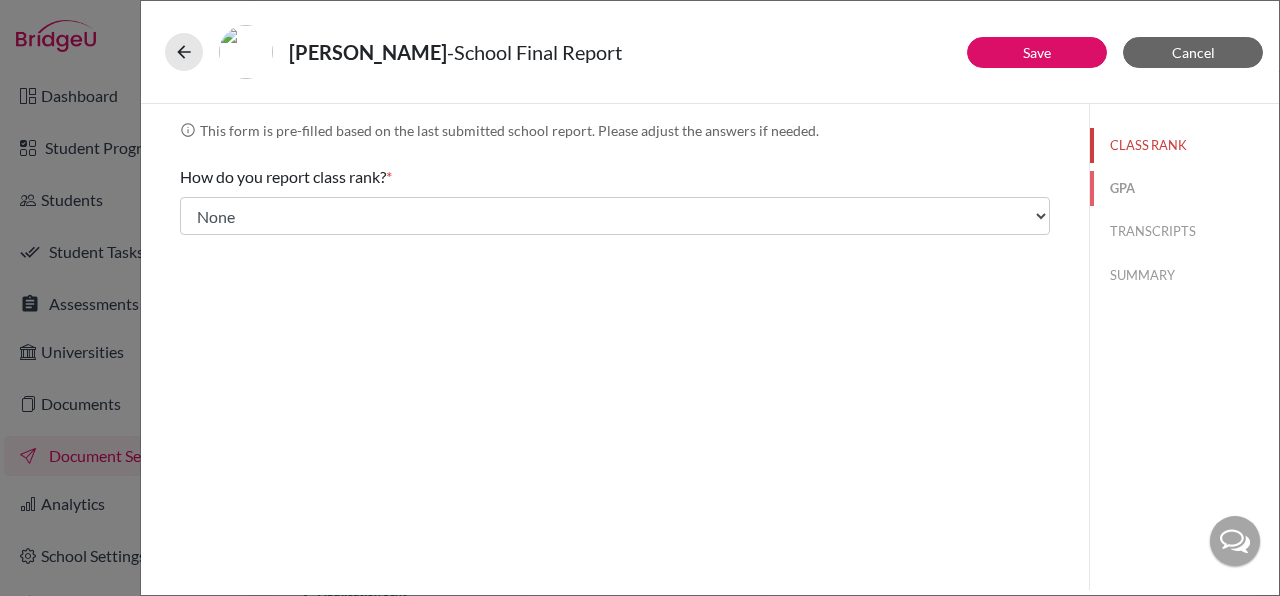 click on "GPA" at bounding box center [1184, 188] 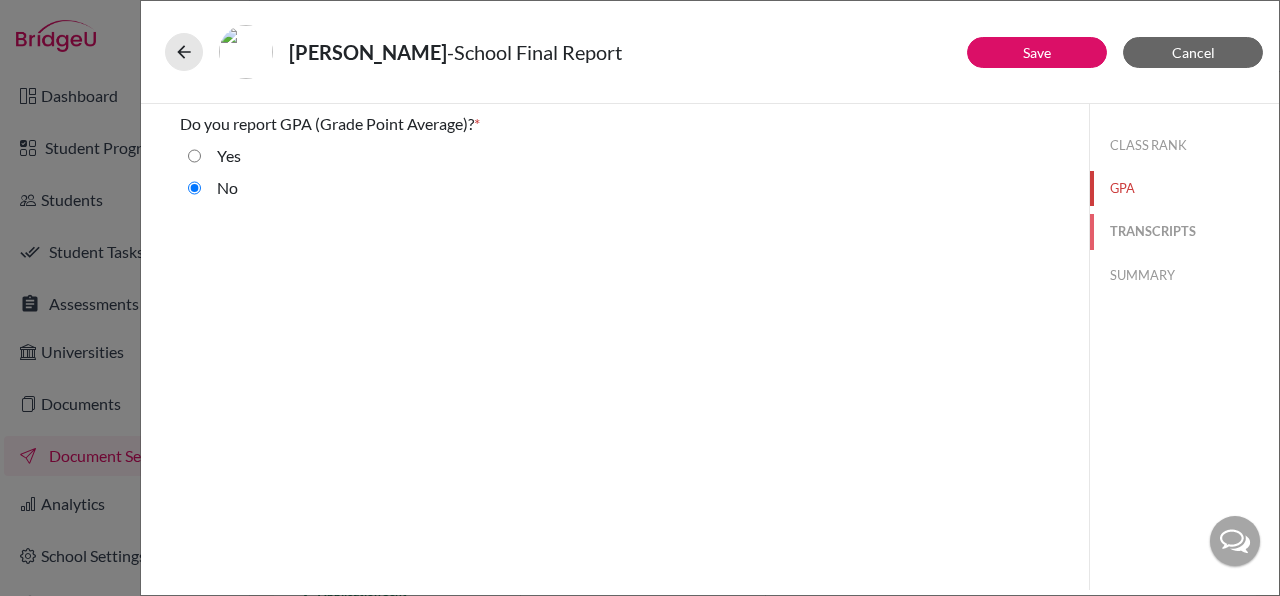 click on "TRANSCRIPTS" at bounding box center [1184, 231] 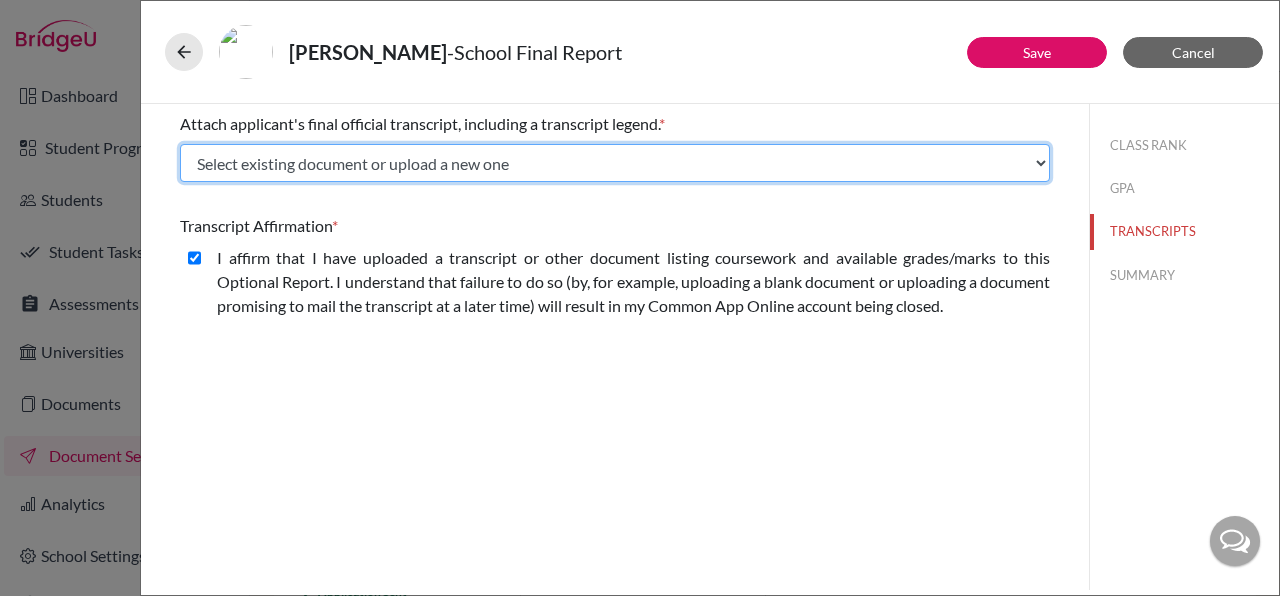 click on "Select existing document or upload a new one [PERSON_NAME] MYP Transcript [PERSON_NAME] DP Transcript [PERSON_NAME] Predicted Grades [PERSON_NAME] Report [PERSON_NAME] Final Transcript Upload New File" 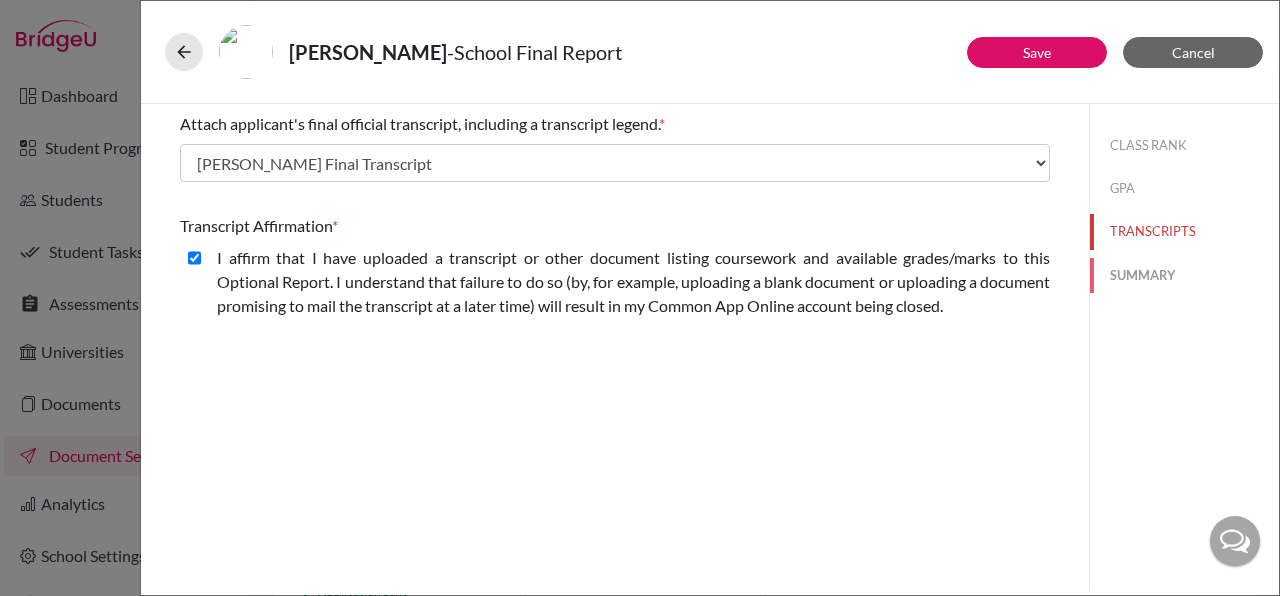 click on "SUMMARY" at bounding box center (1184, 275) 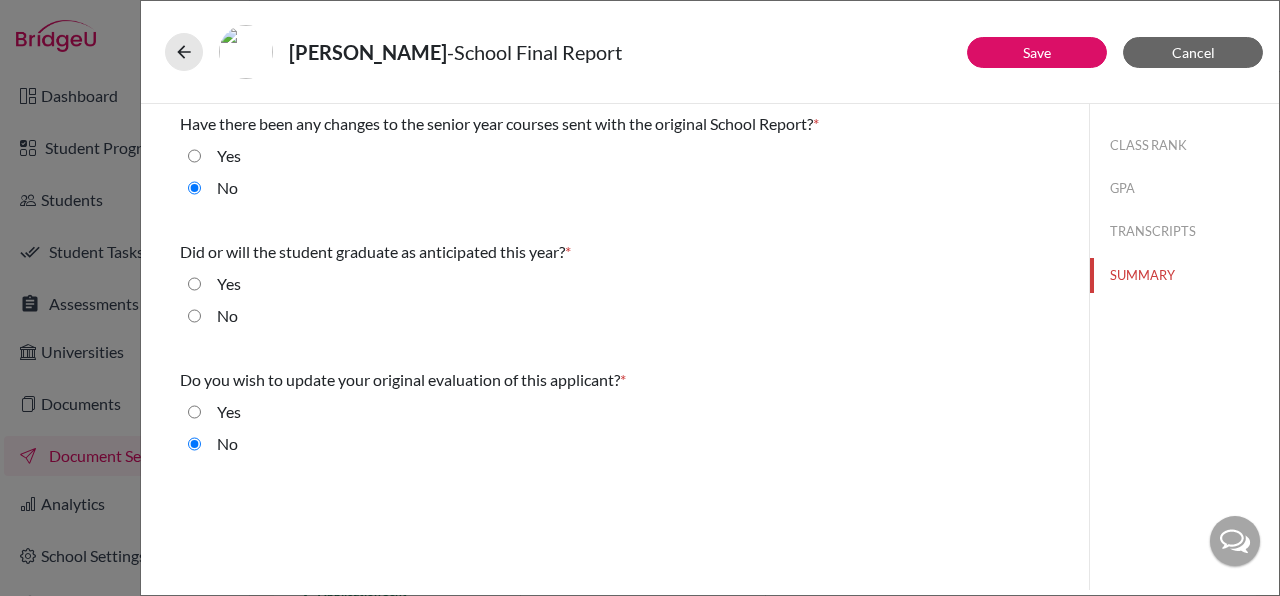 click on "Yes" at bounding box center [194, 284] 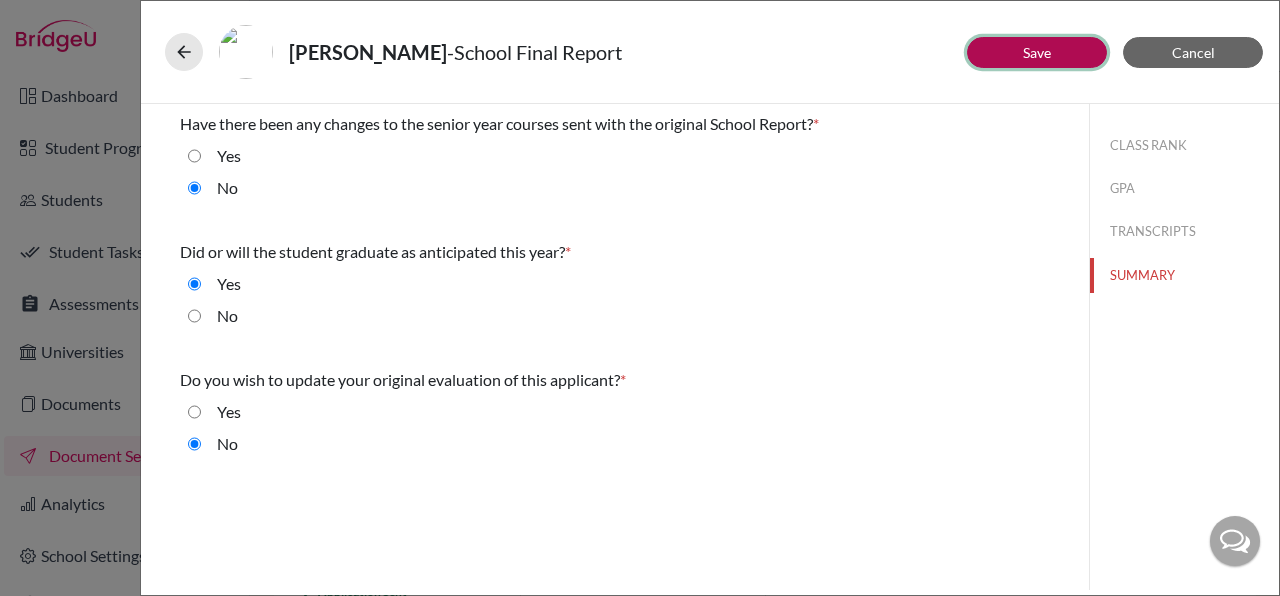 click on "Save" at bounding box center (1037, 52) 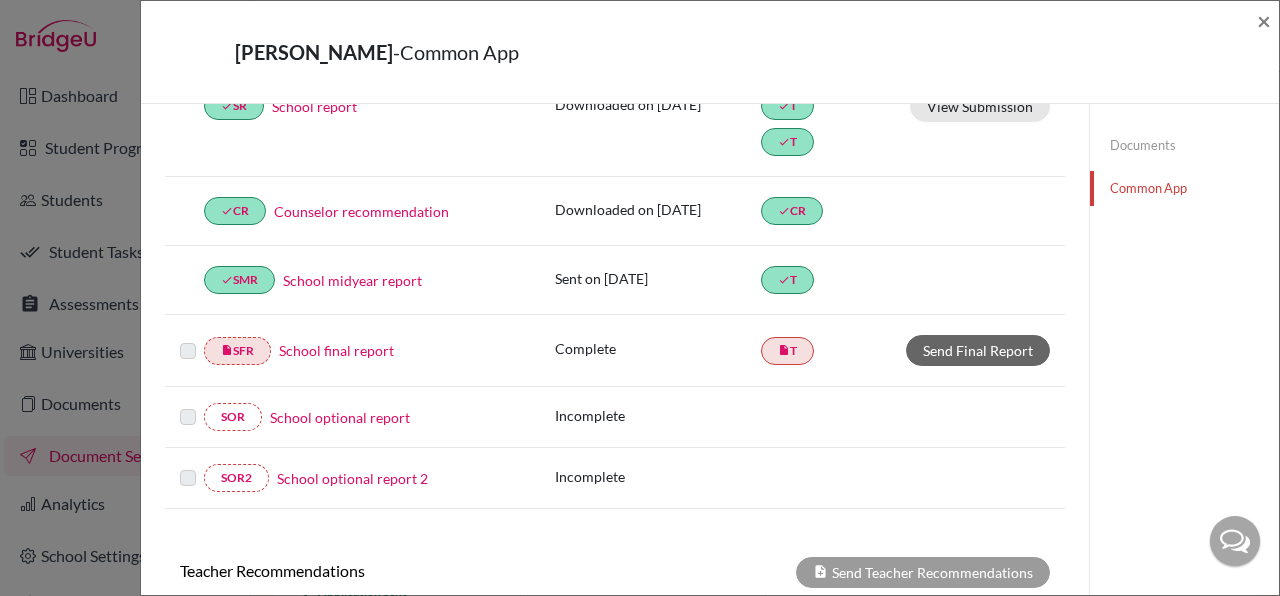 scroll, scrollTop: 320, scrollLeft: 0, axis: vertical 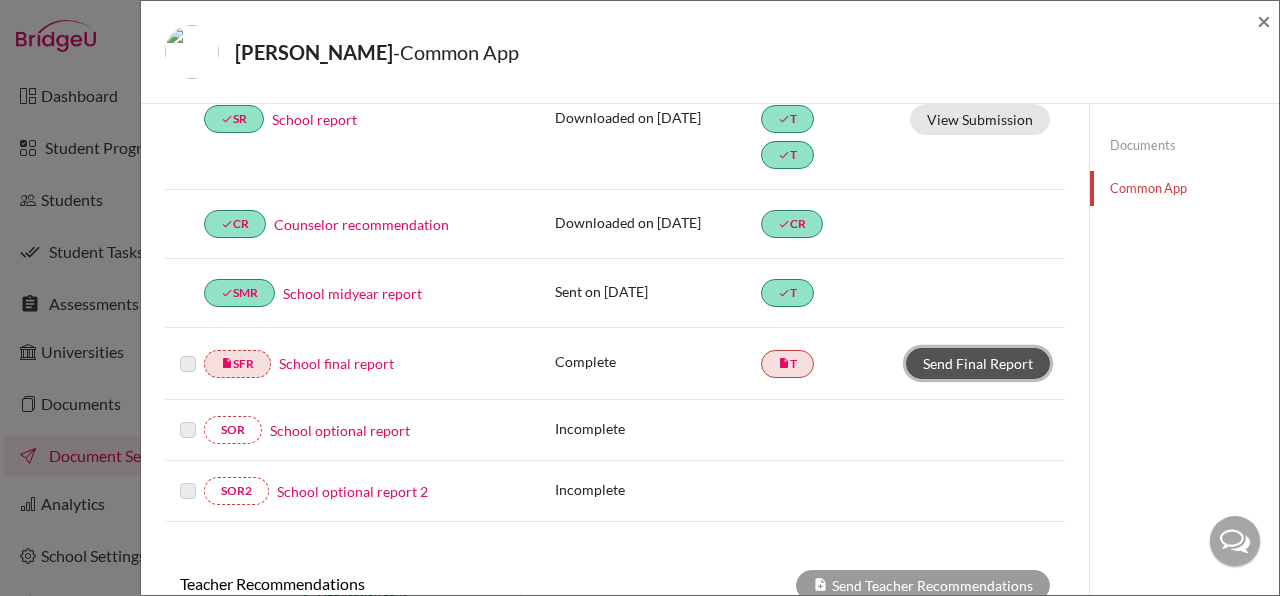 click on "Send Final Report" at bounding box center (978, 363) 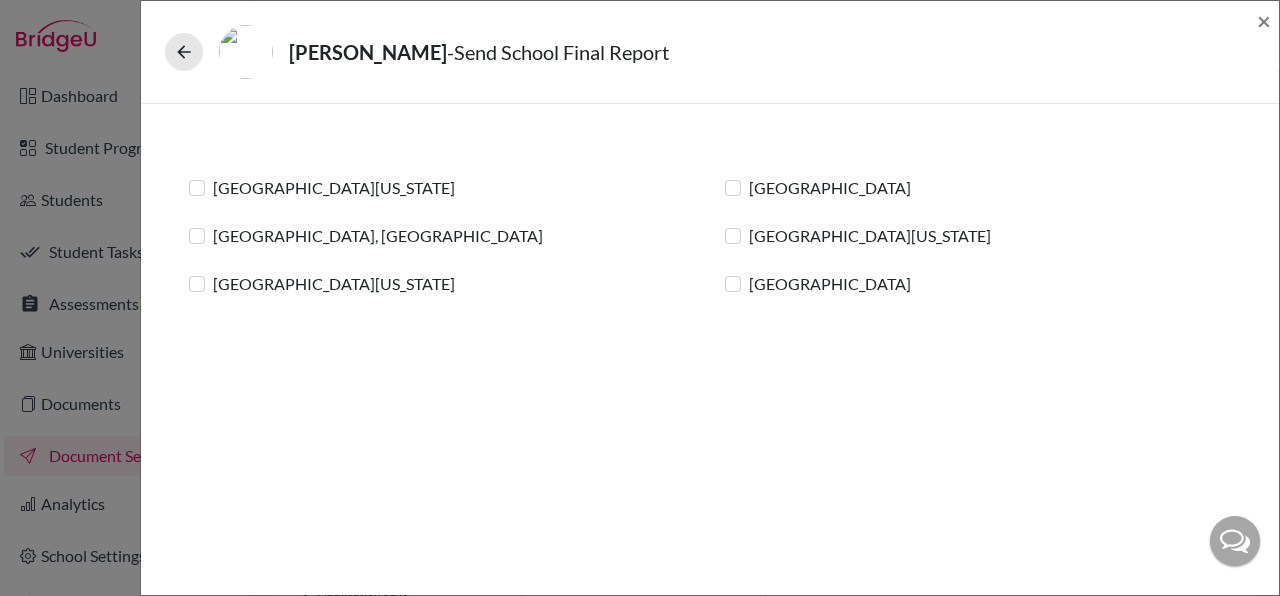 click on "[GEOGRAPHIC_DATA][US_STATE]" at bounding box center (334, 188) 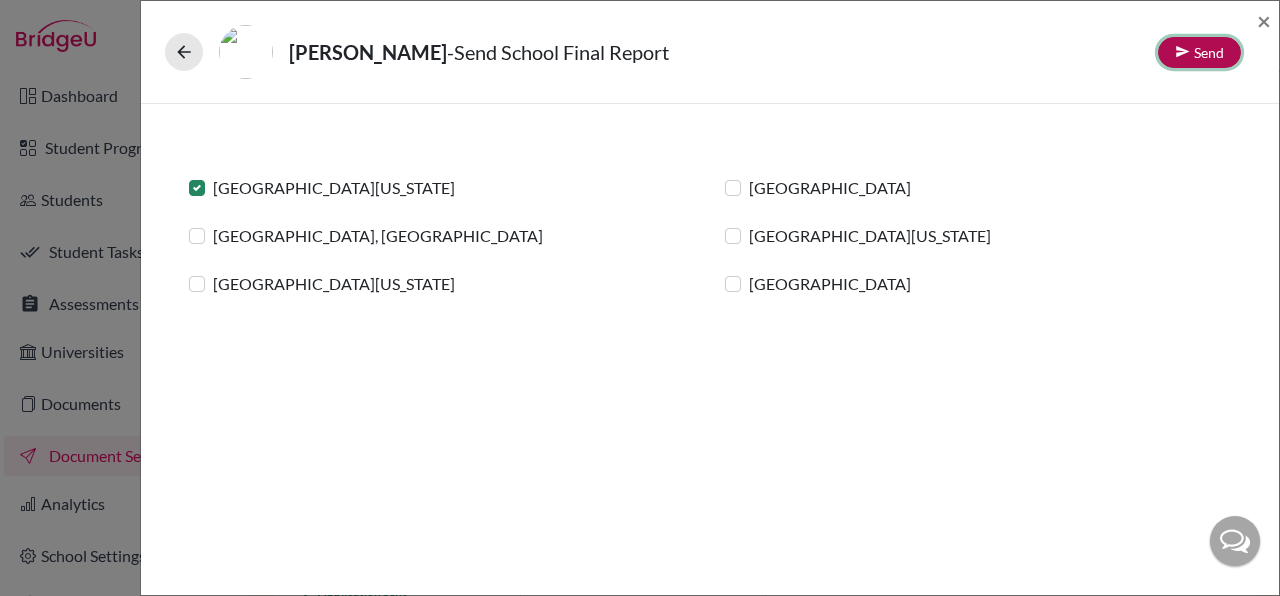 click on "Send" 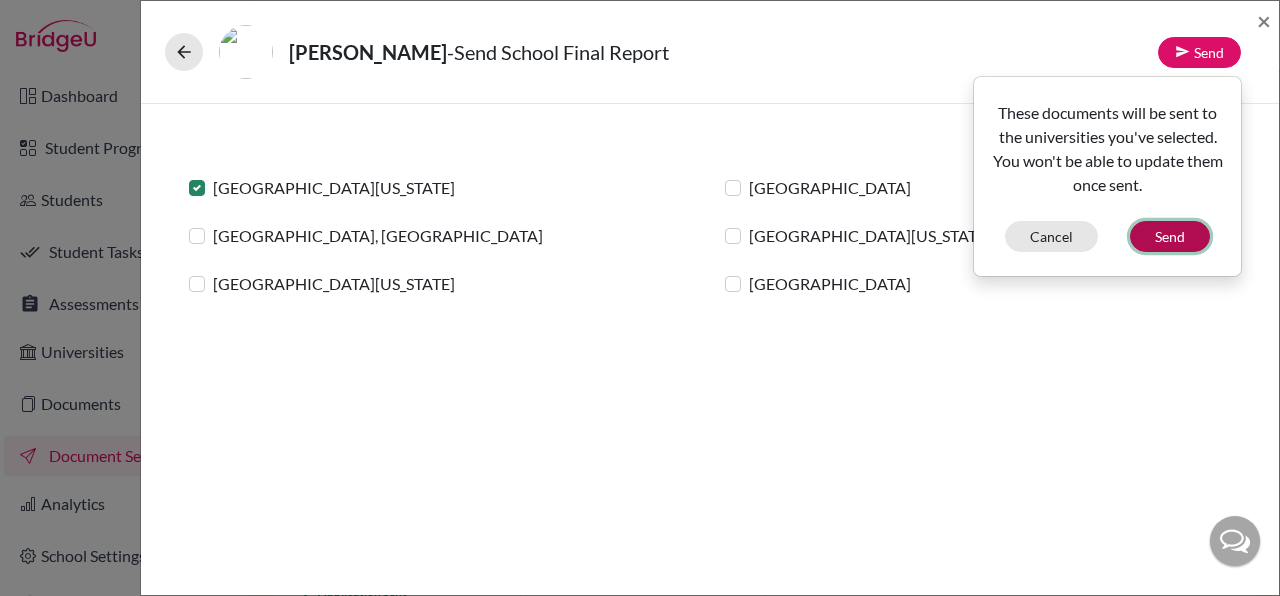 click on "Send" at bounding box center (1170, 236) 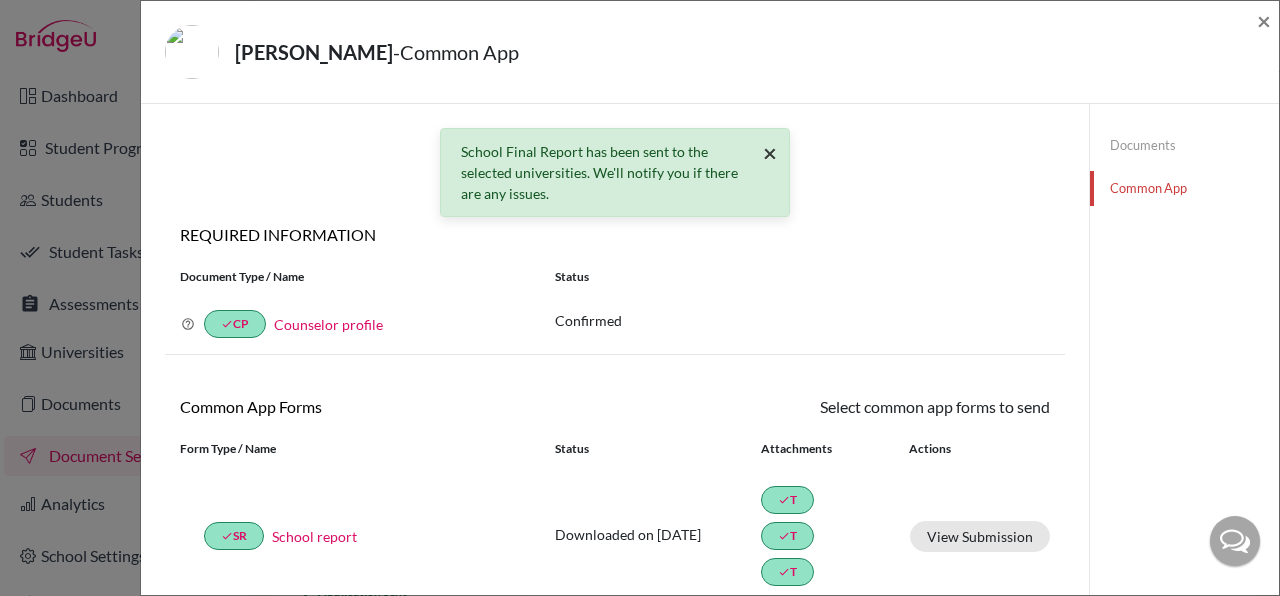 click on "×" at bounding box center (770, 152) 